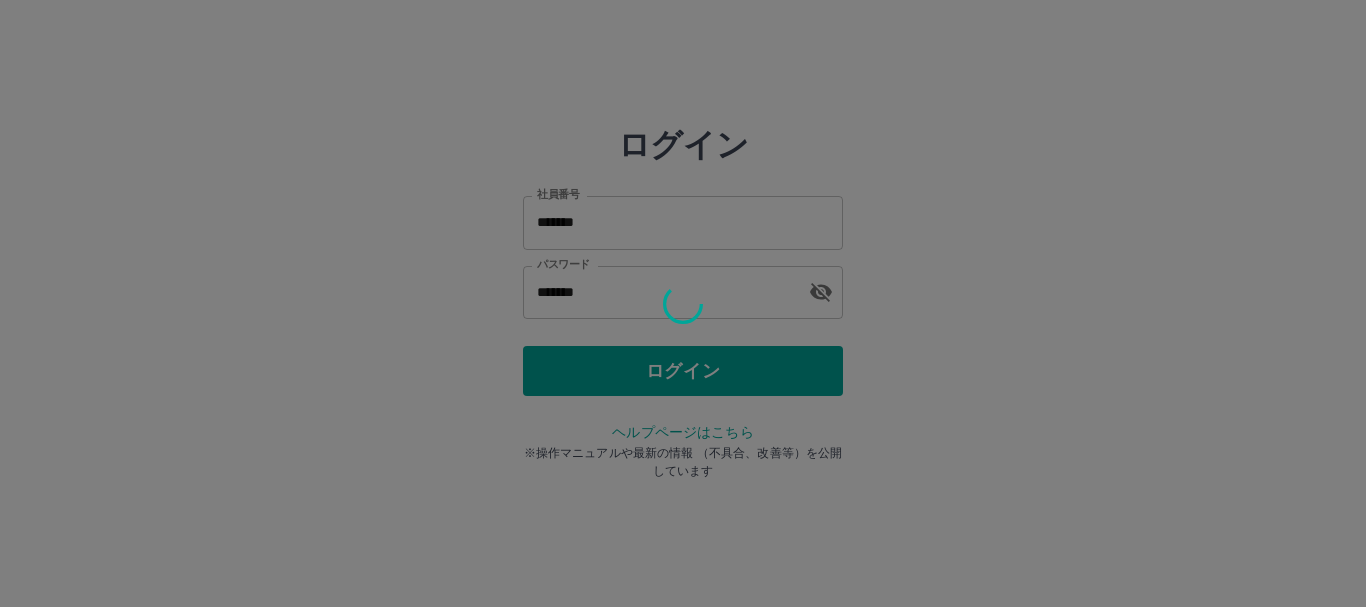 scroll, scrollTop: 0, scrollLeft: 0, axis: both 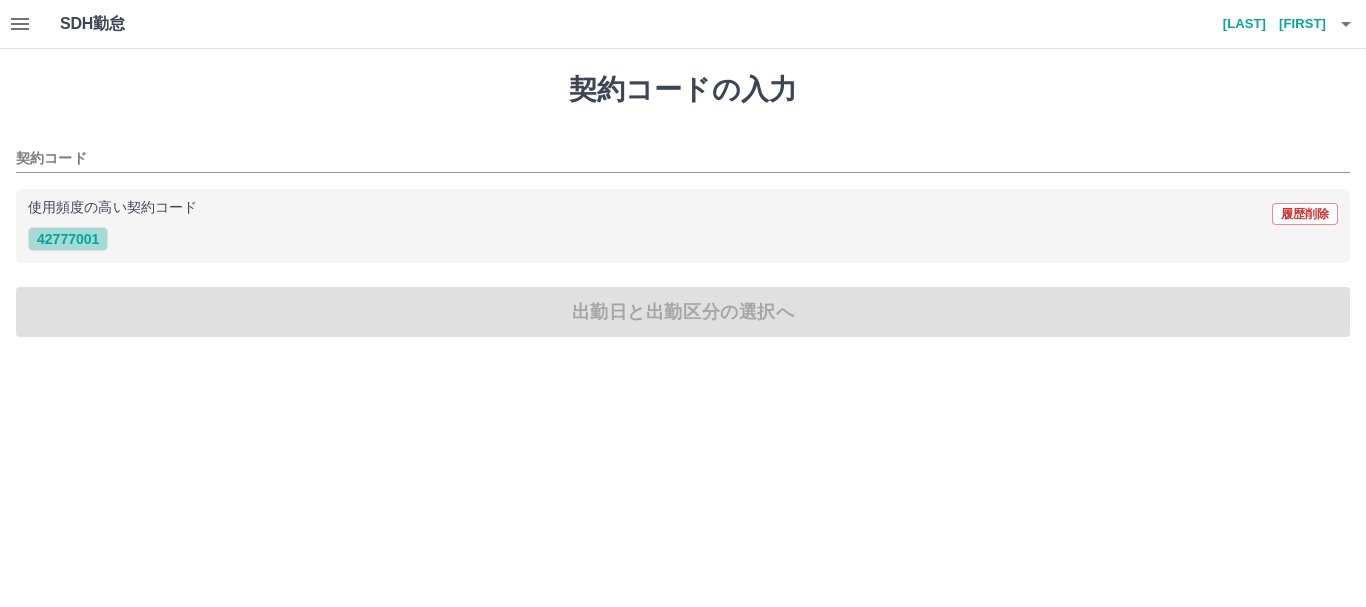 click on "42777001" at bounding box center [68, 239] 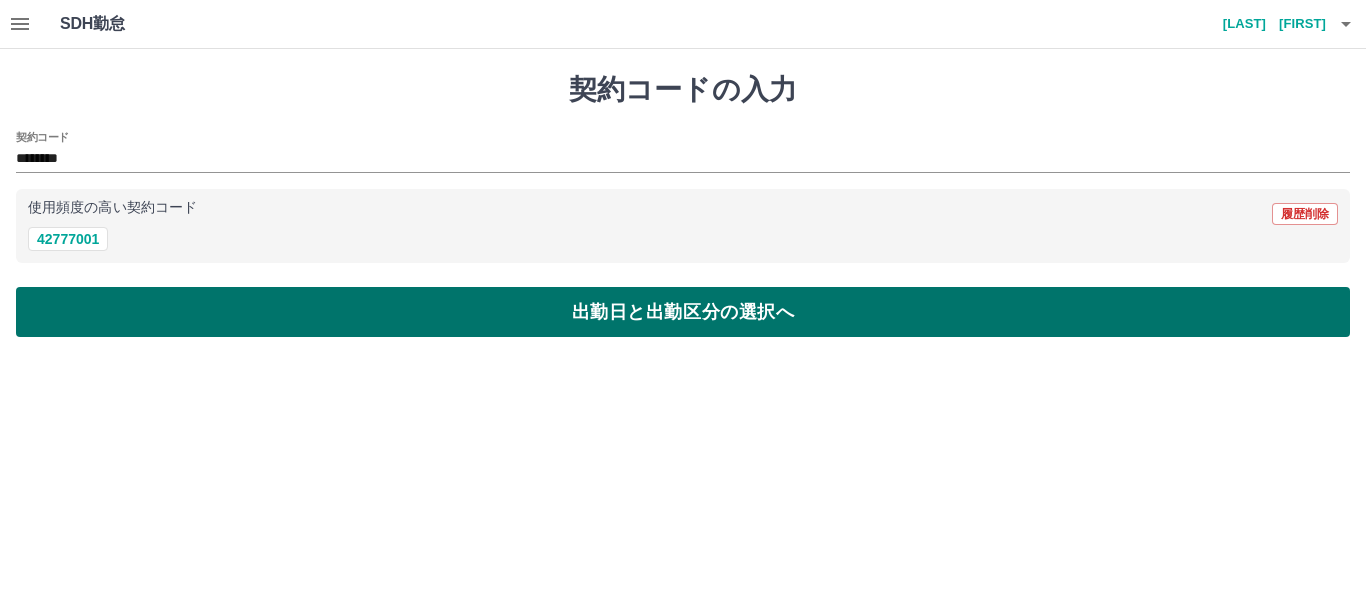 click on "出勤日と出勤区分の選択へ" at bounding box center (683, 312) 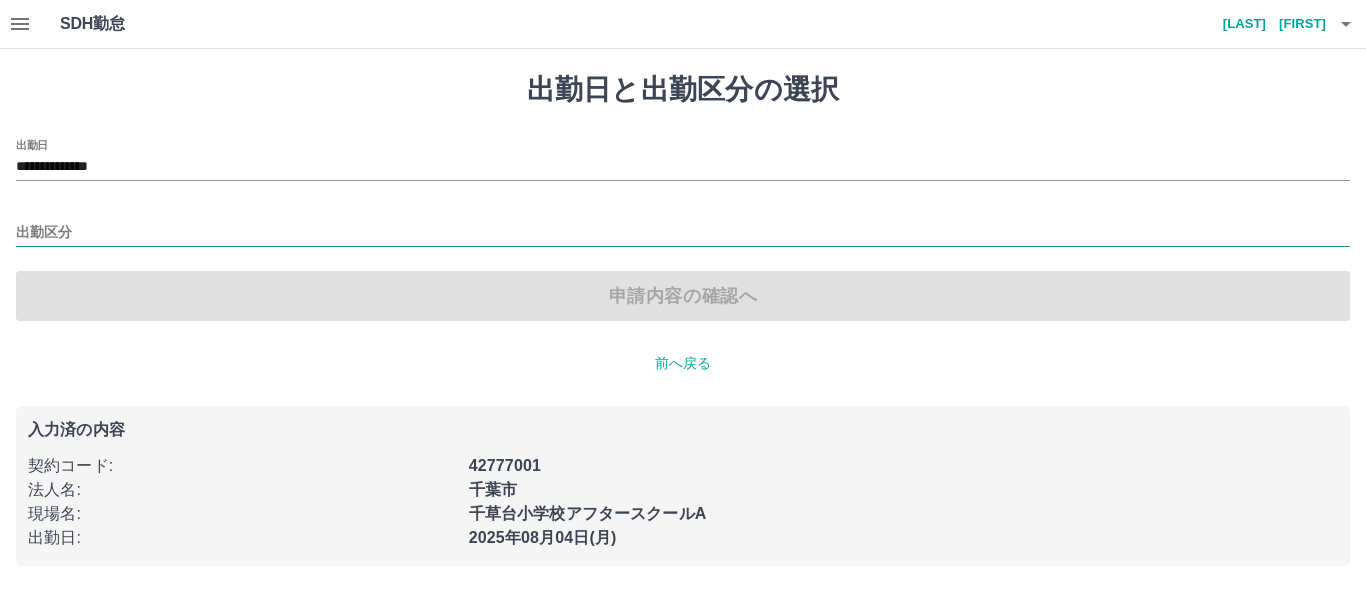 click on "出勤区分" at bounding box center (683, 233) 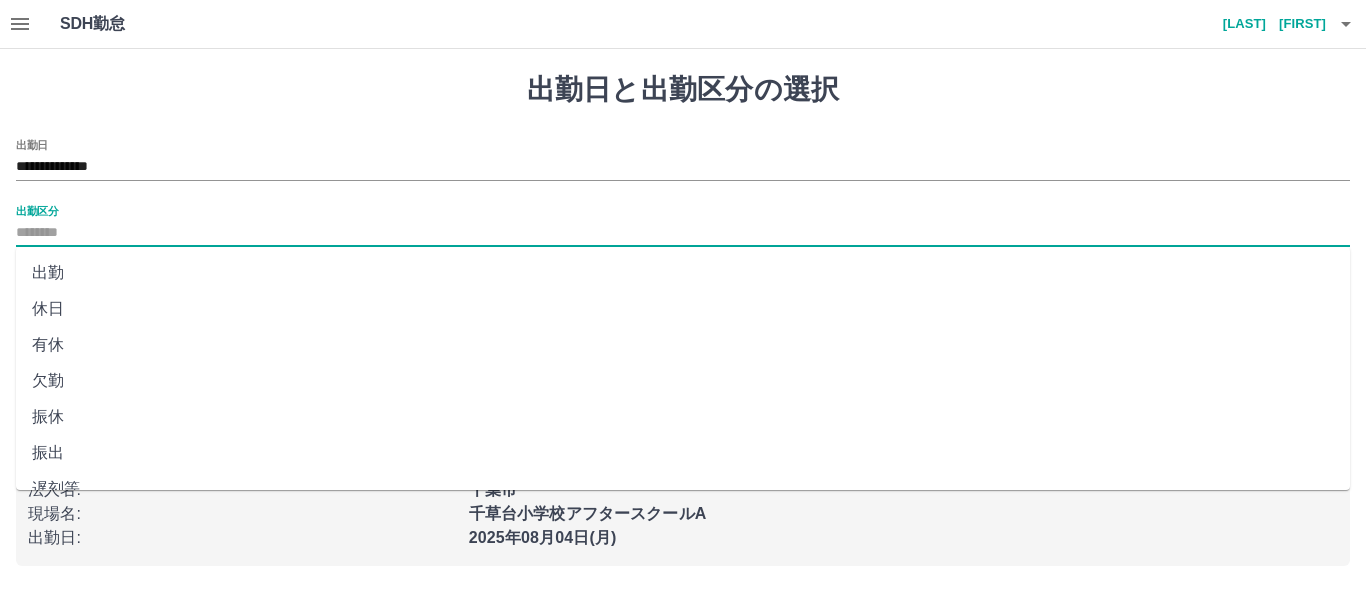 click on "出勤" at bounding box center [683, 273] 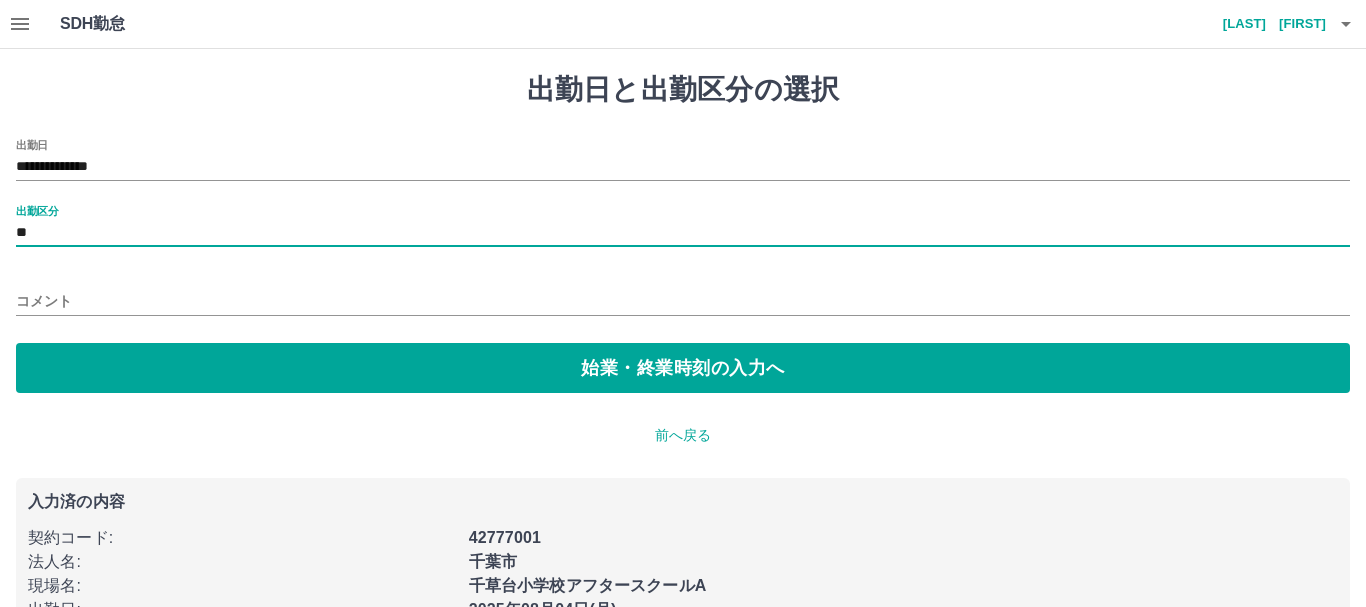 type on "**" 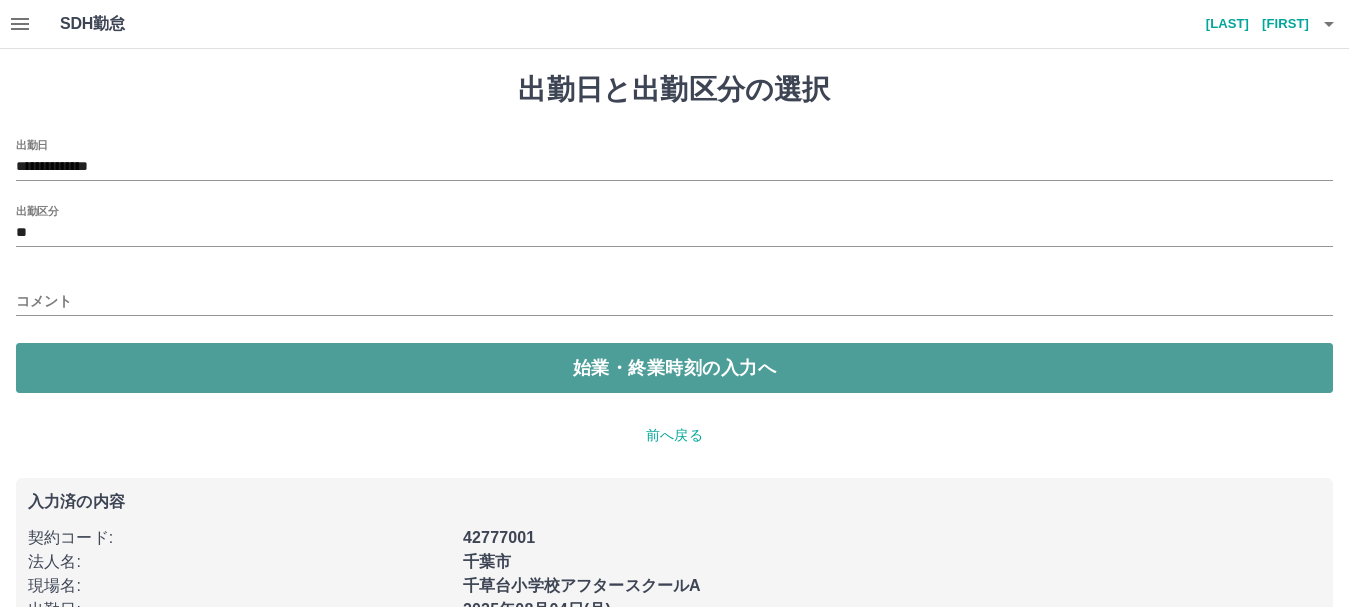 click on "始業・終業時刻の入力へ" at bounding box center [674, 368] 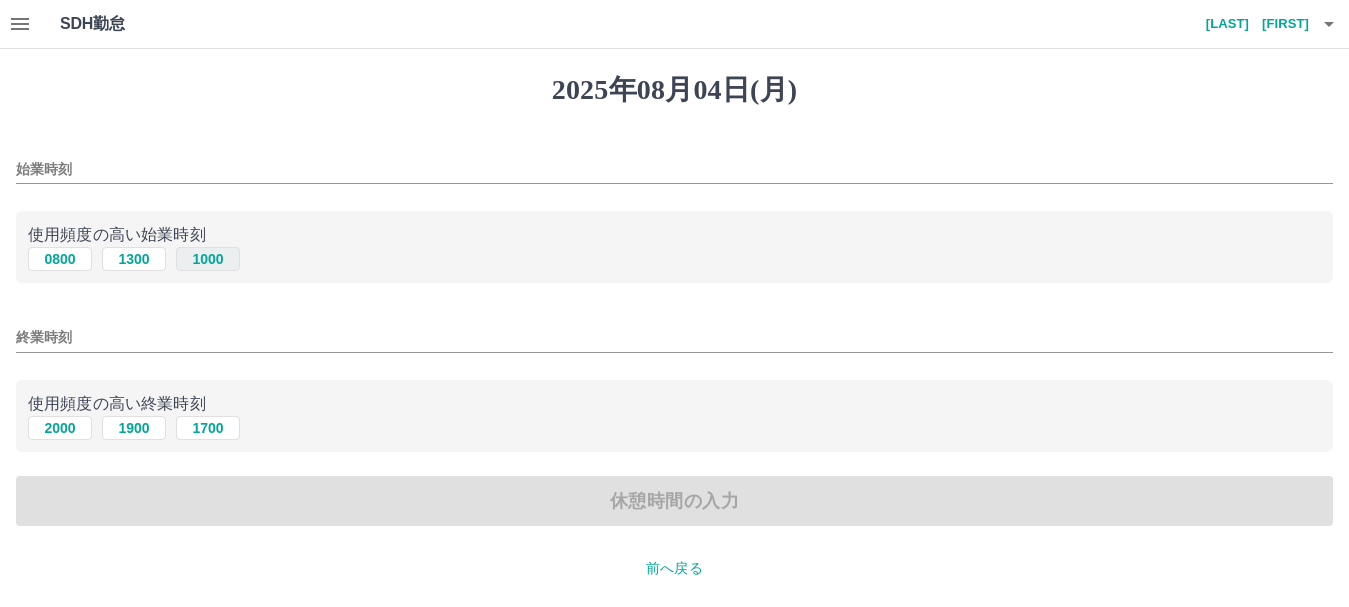 click on "1000" at bounding box center (208, 259) 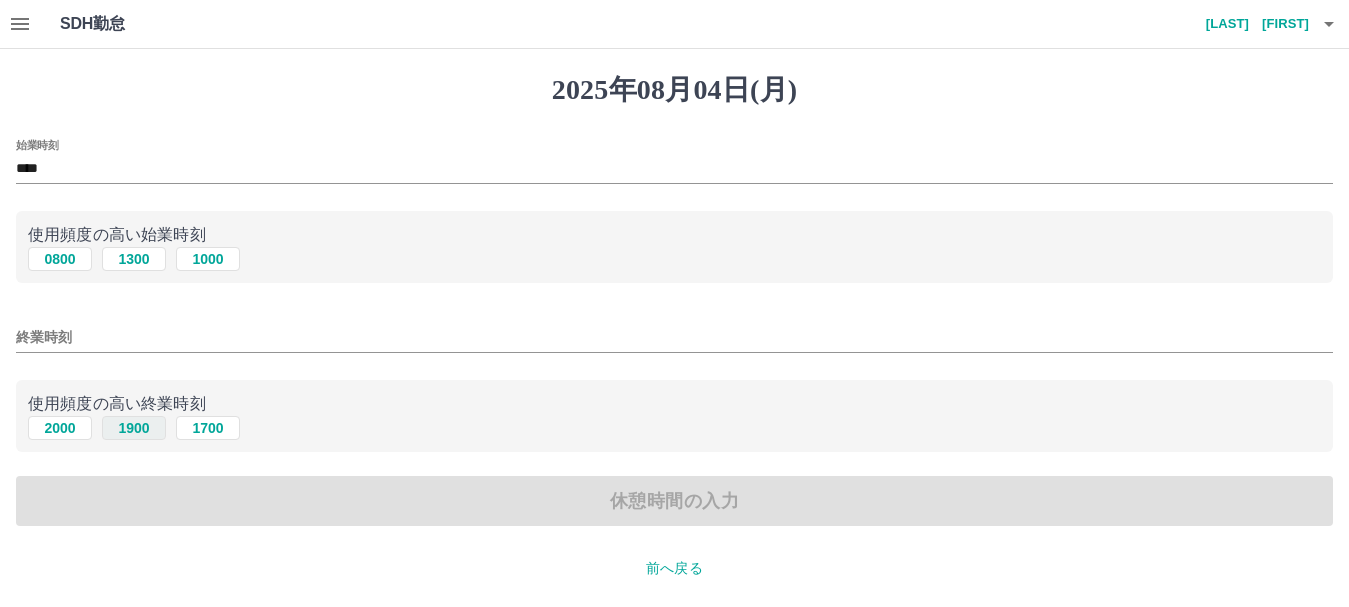 click on "1900" at bounding box center (134, 428) 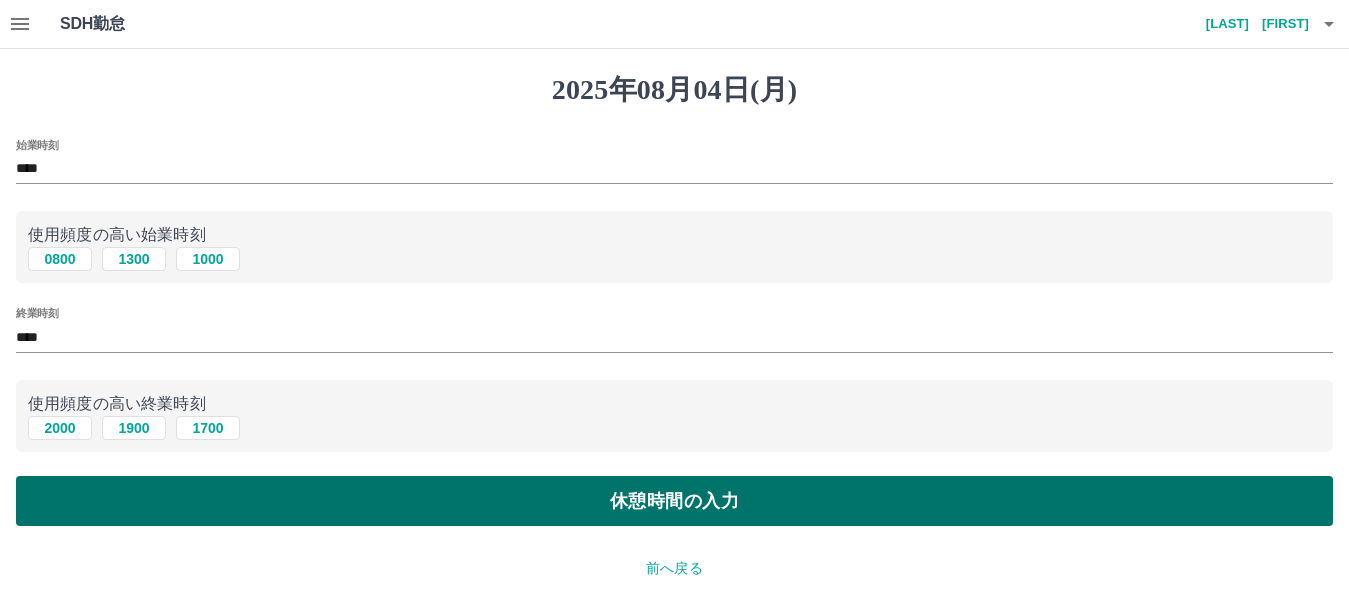 click on "休憩時間の入力" at bounding box center [674, 501] 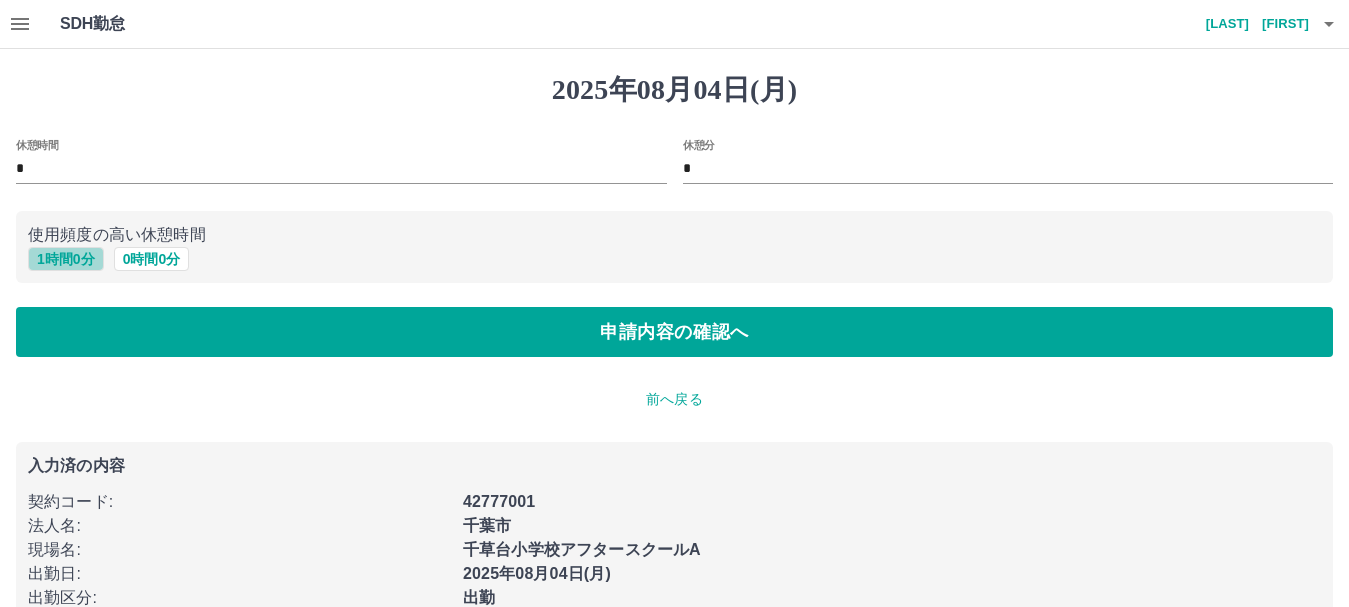 click on "1 時間 0 分" at bounding box center [66, 259] 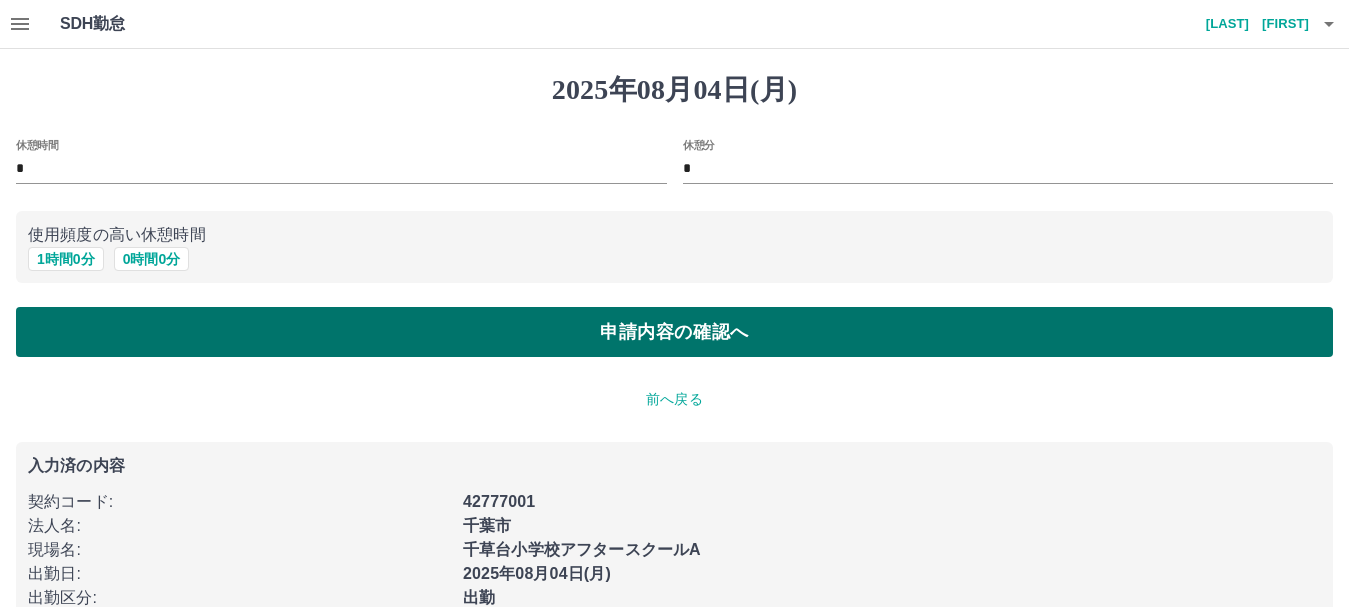 click on "申請内容の確認へ" at bounding box center (674, 332) 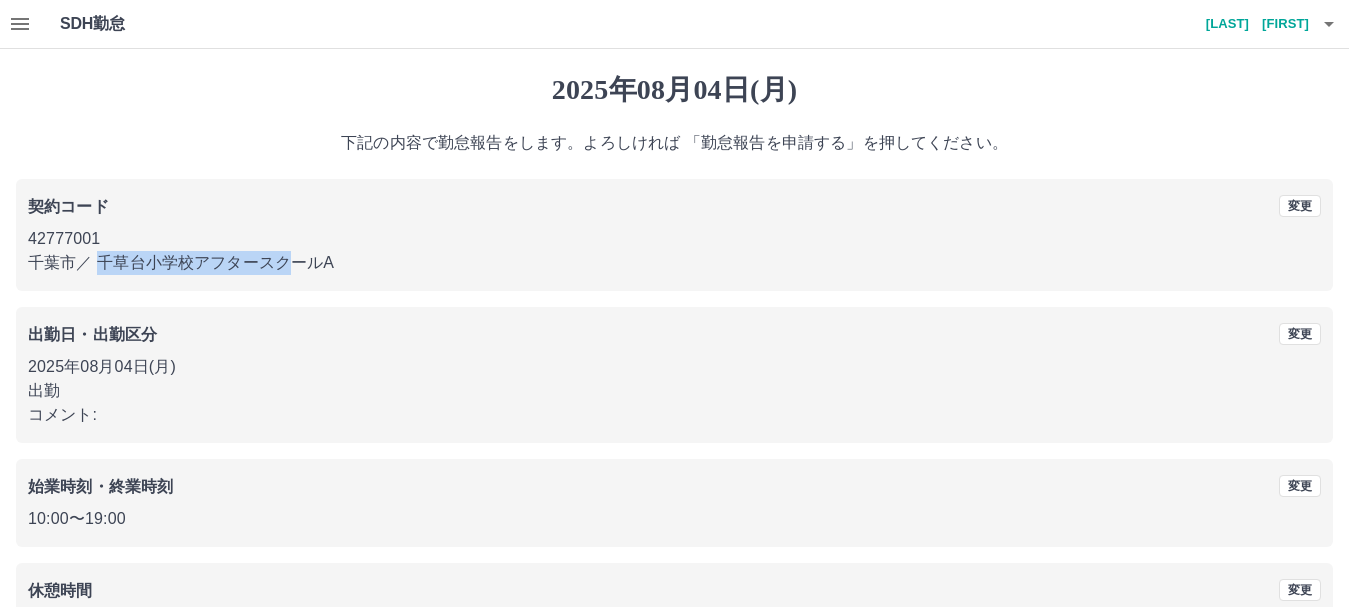 drag, startPoint x: 108, startPoint y: 262, endPoint x: 299, endPoint y: 268, distance: 191.09422 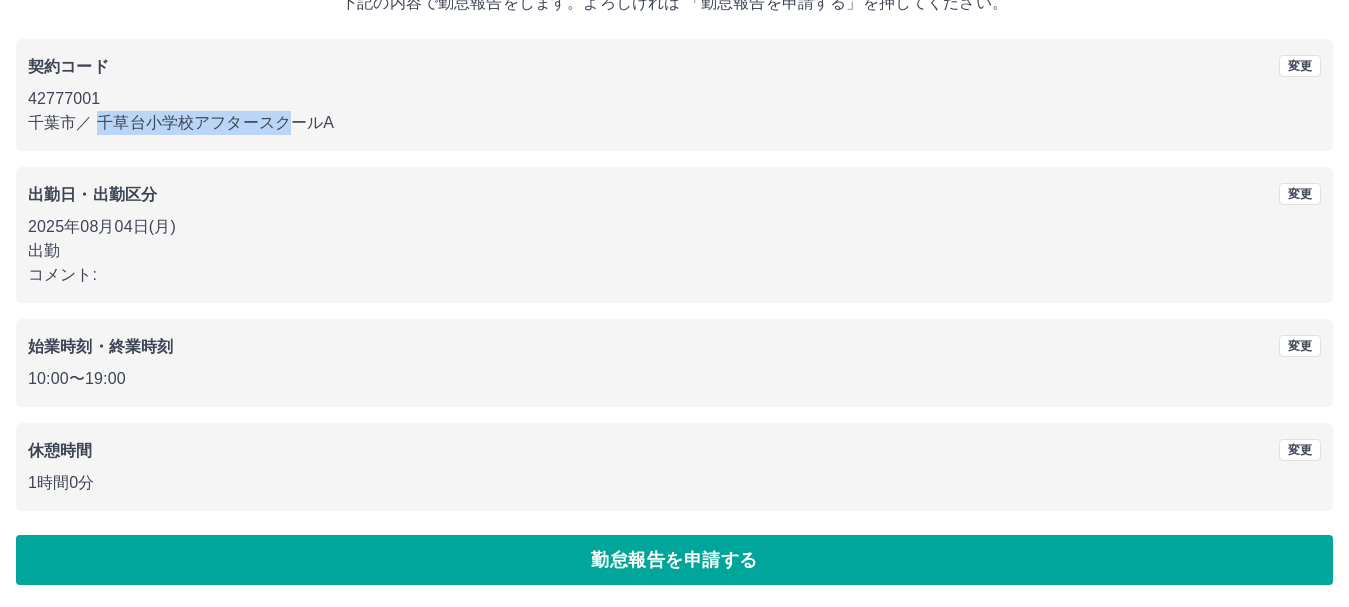 scroll, scrollTop: 142, scrollLeft: 0, axis: vertical 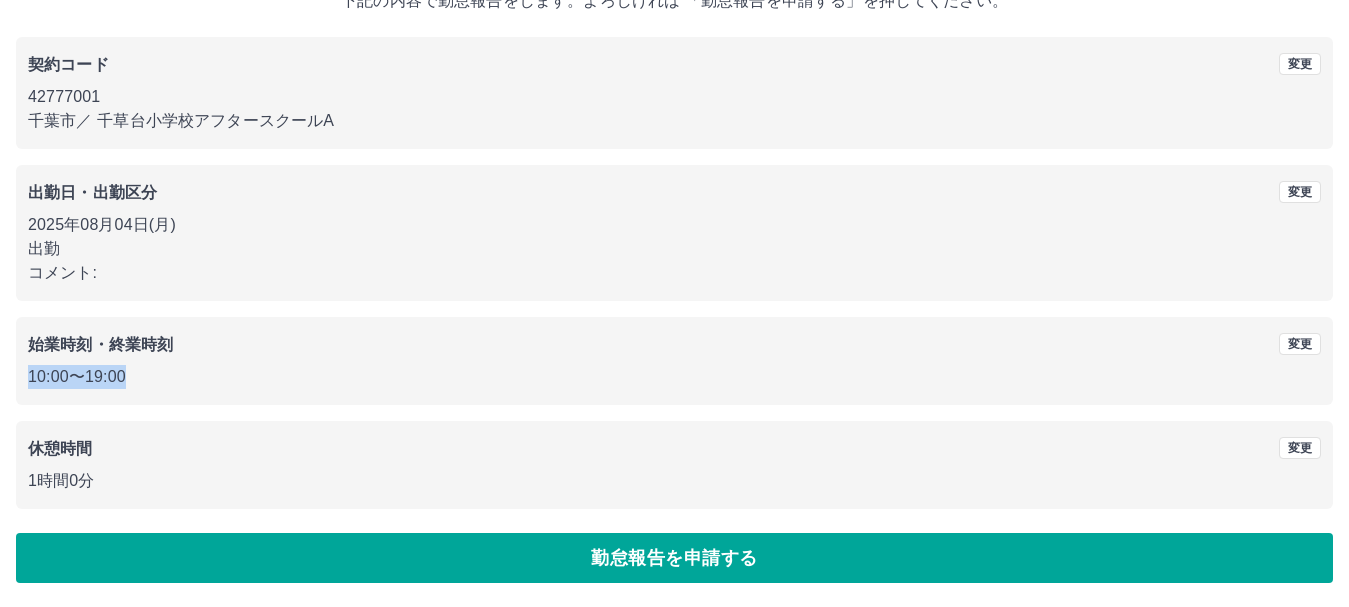 drag, startPoint x: 24, startPoint y: 378, endPoint x: 140, endPoint y: 389, distance: 116.520386 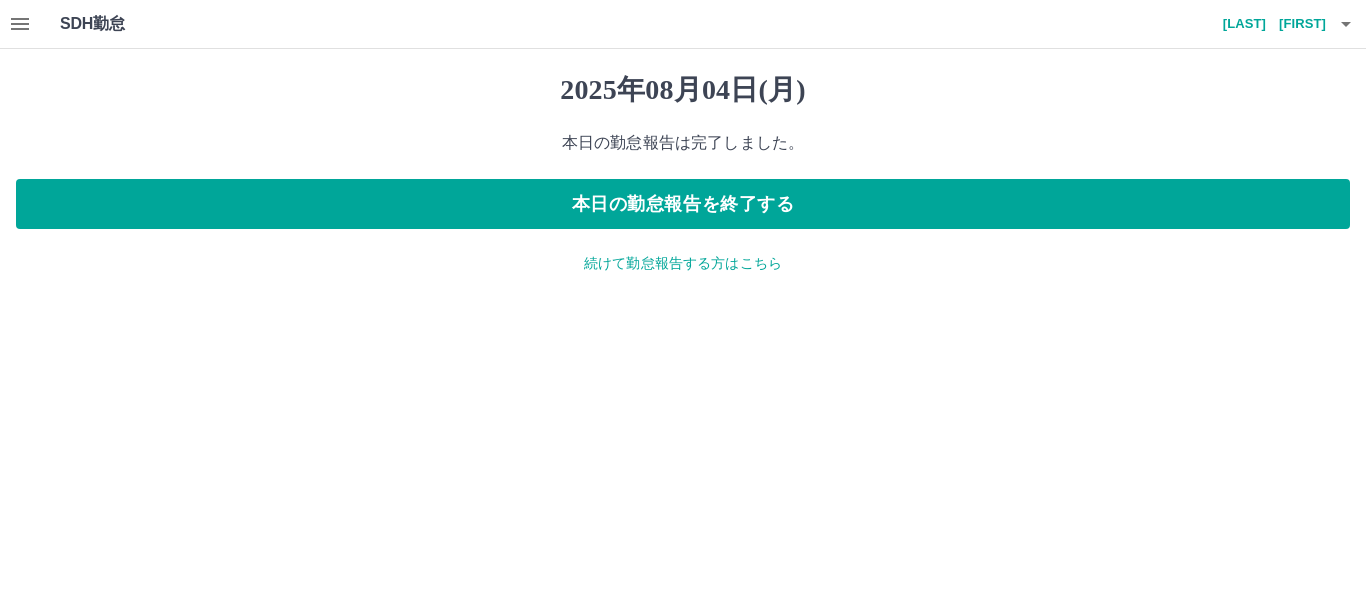 click 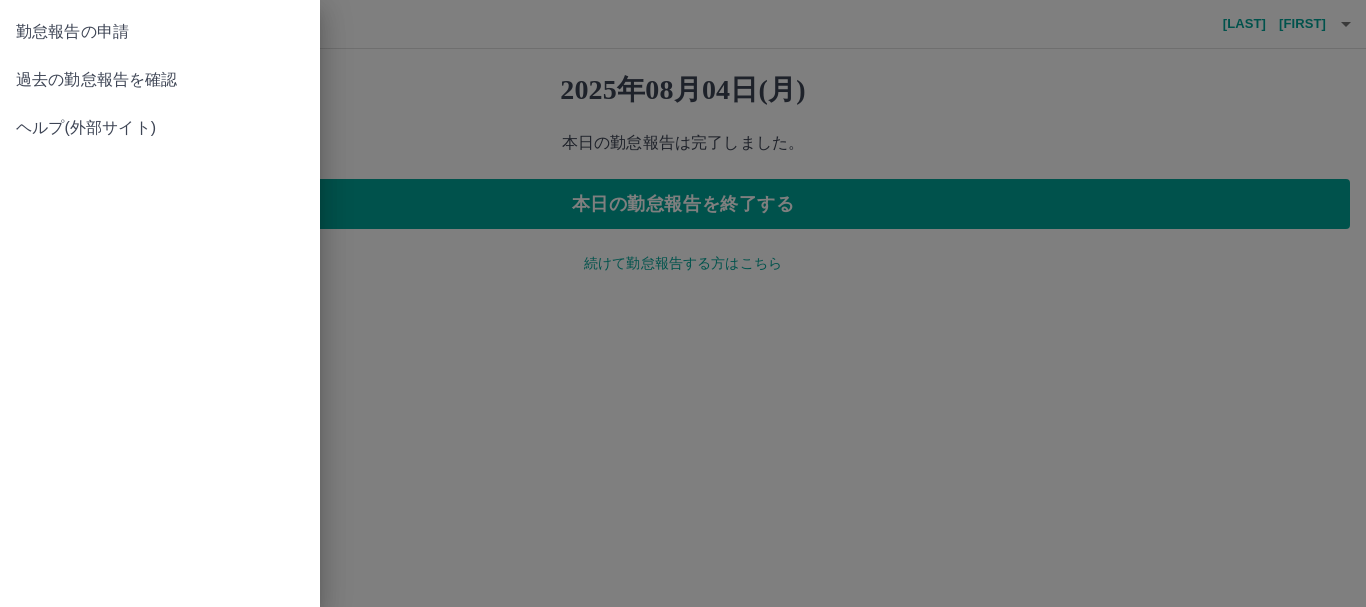 click on "過去の勤怠報告を確認" at bounding box center [160, 80] 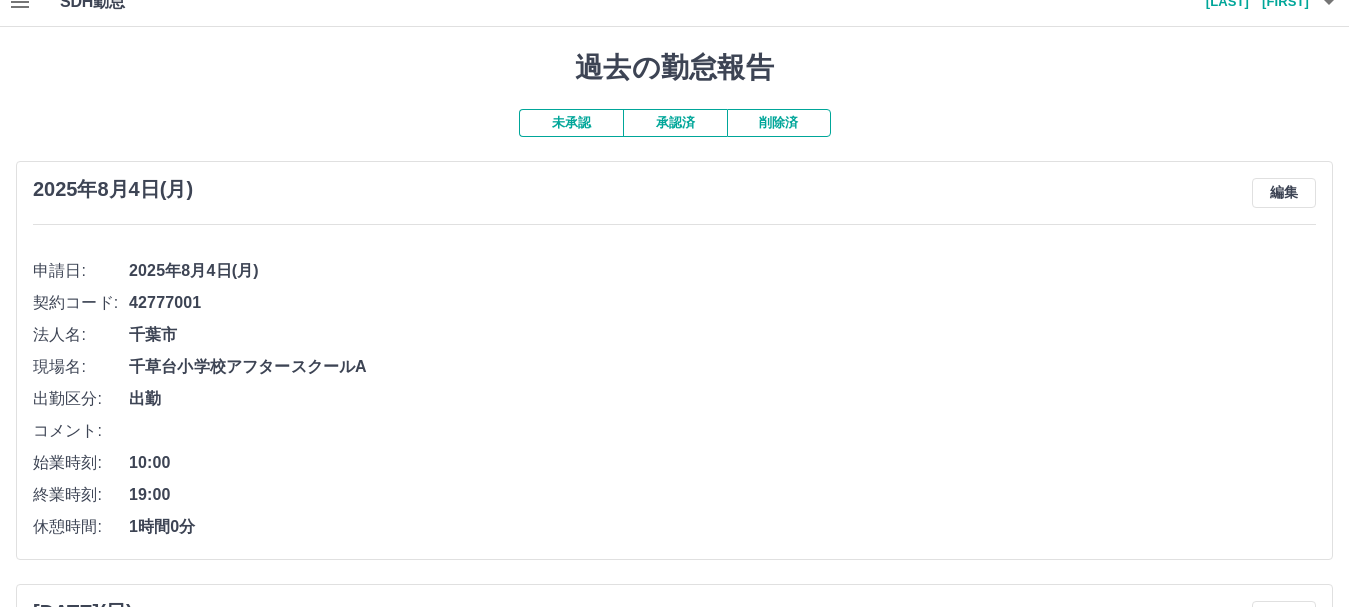 scroll, scrollTop: 0, scrollLeft: 0, axis: both 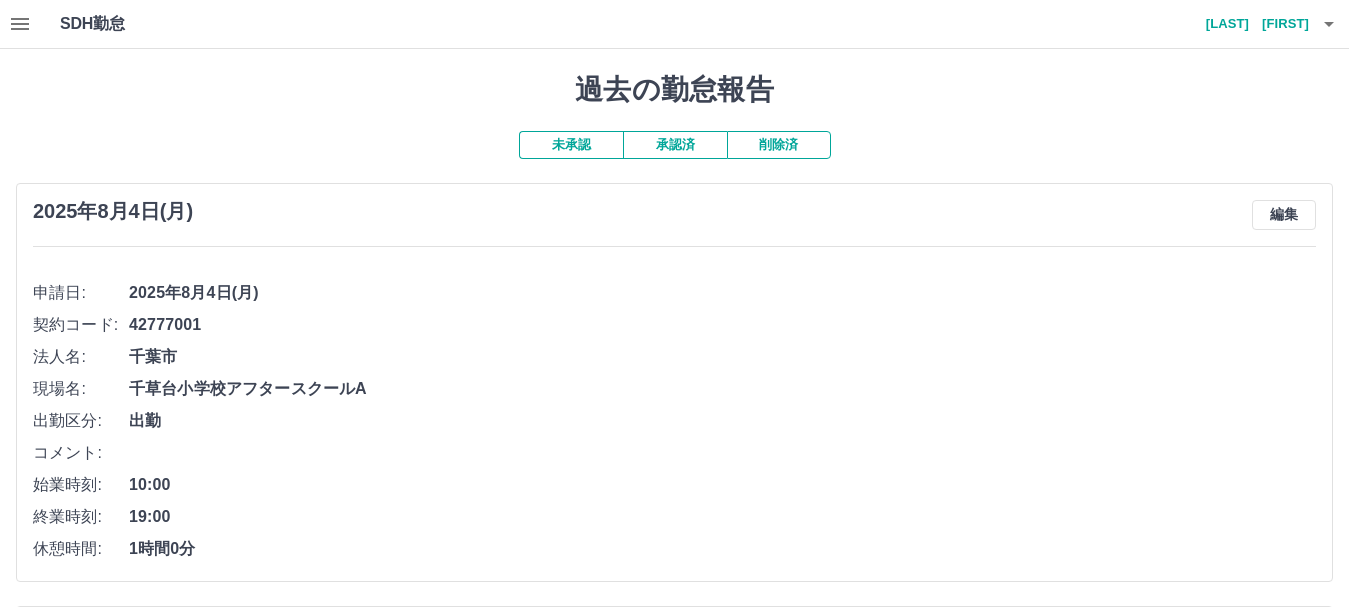 click on "承認済" at bounding box center (675, 145) 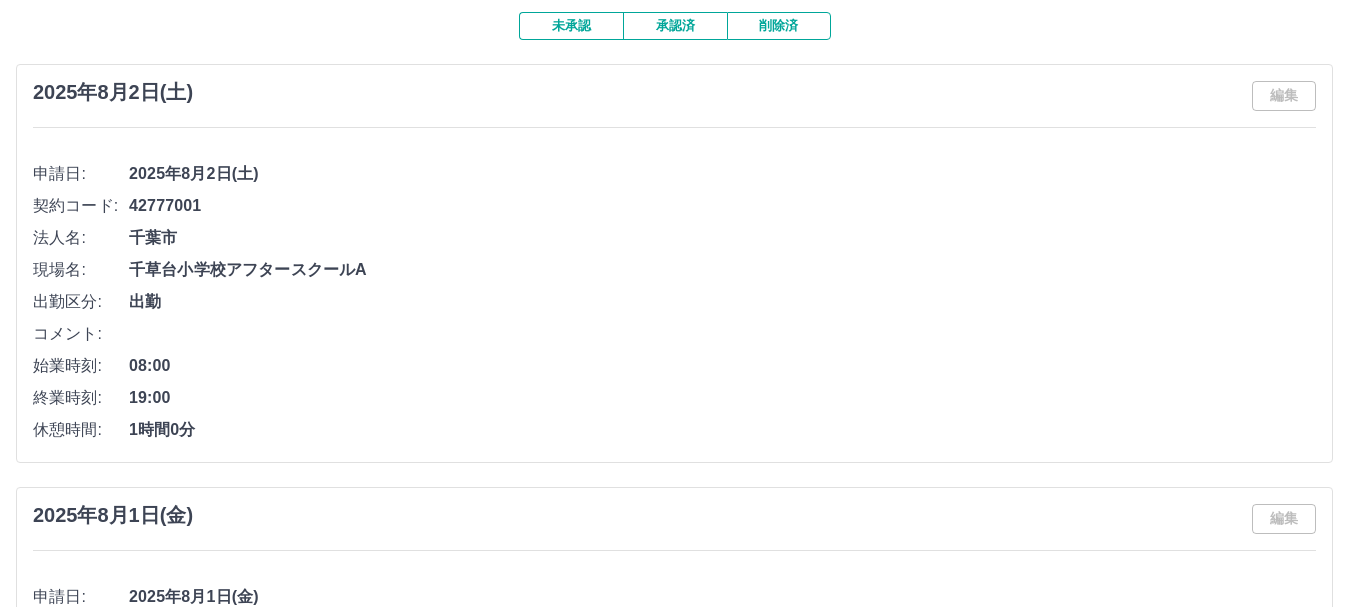 scroll, scrollTop: 100, scrollLeft: 0, axis: vertical 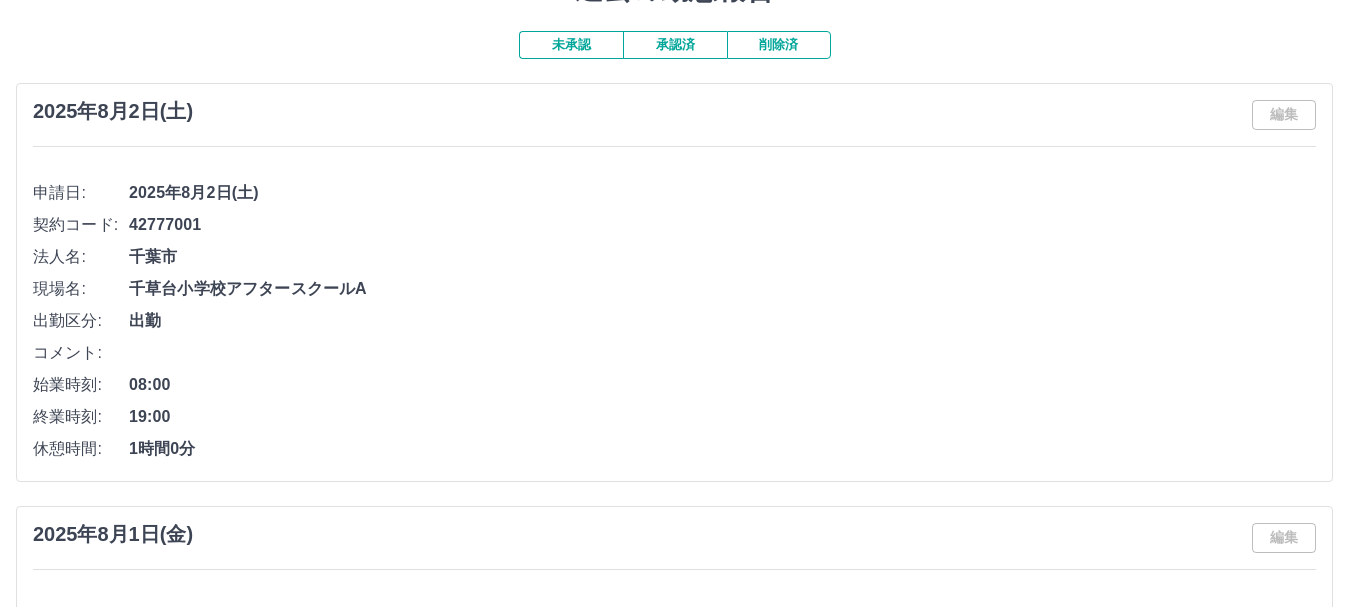 click on "未承認" at bounding box center [571, 45] 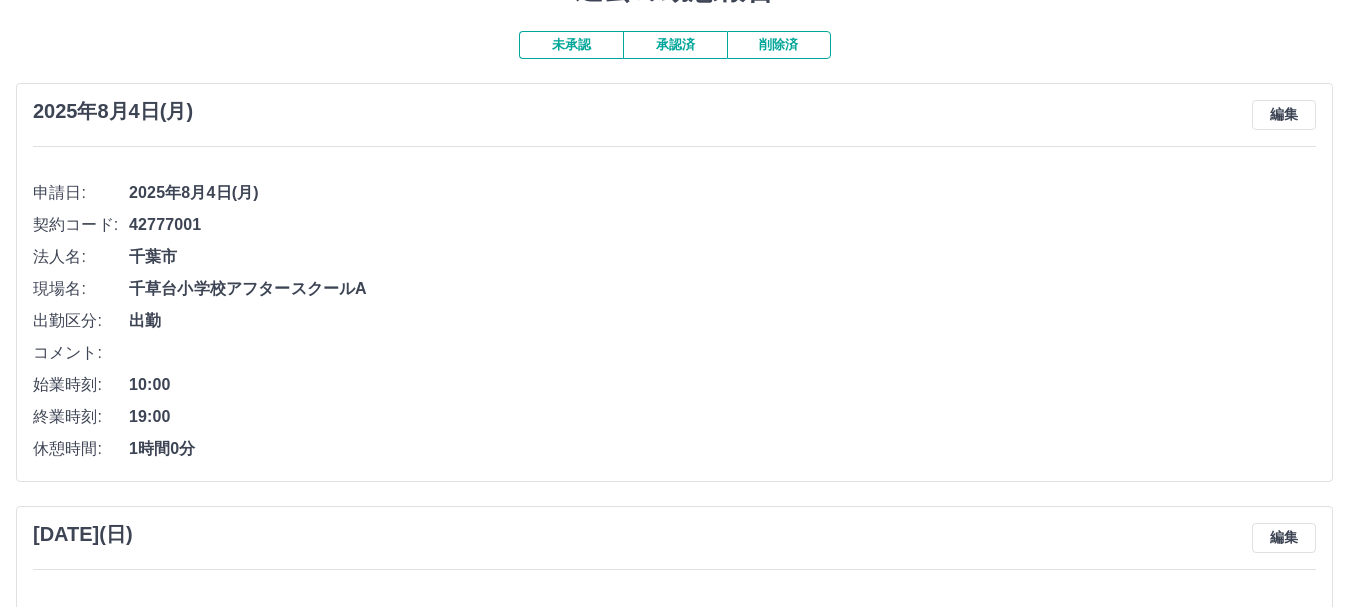 click on "承認済" at bounding box center (675, 45) 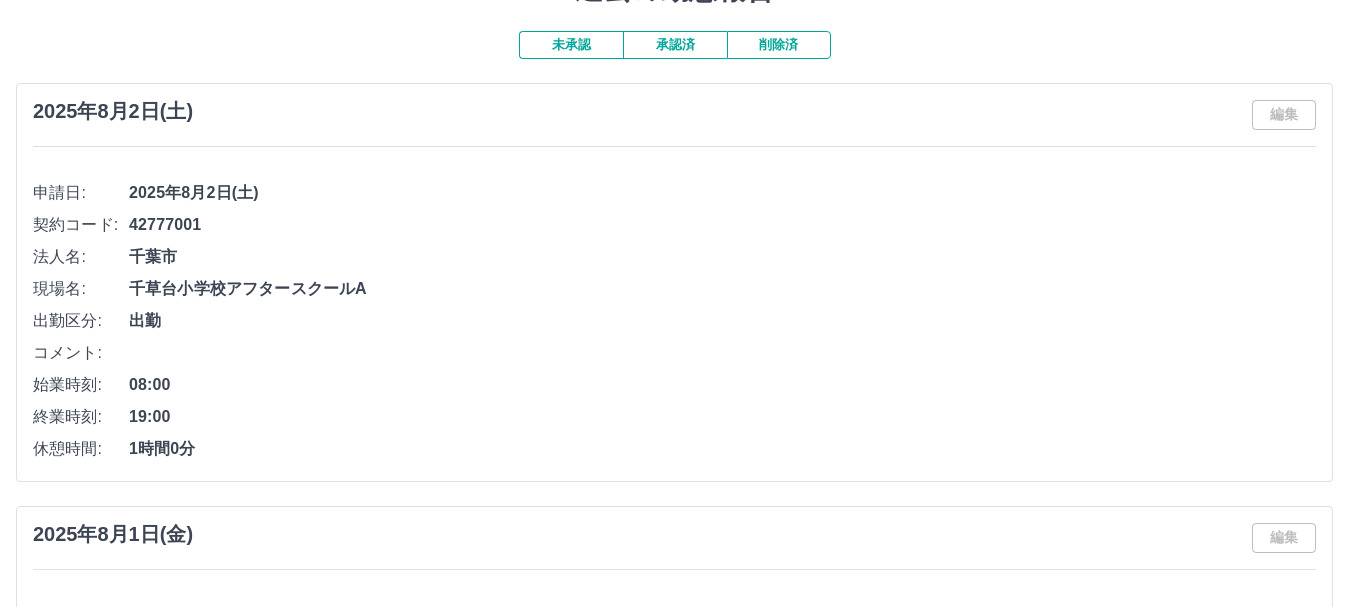 click on "未承認" at bounding box center [571, 45] 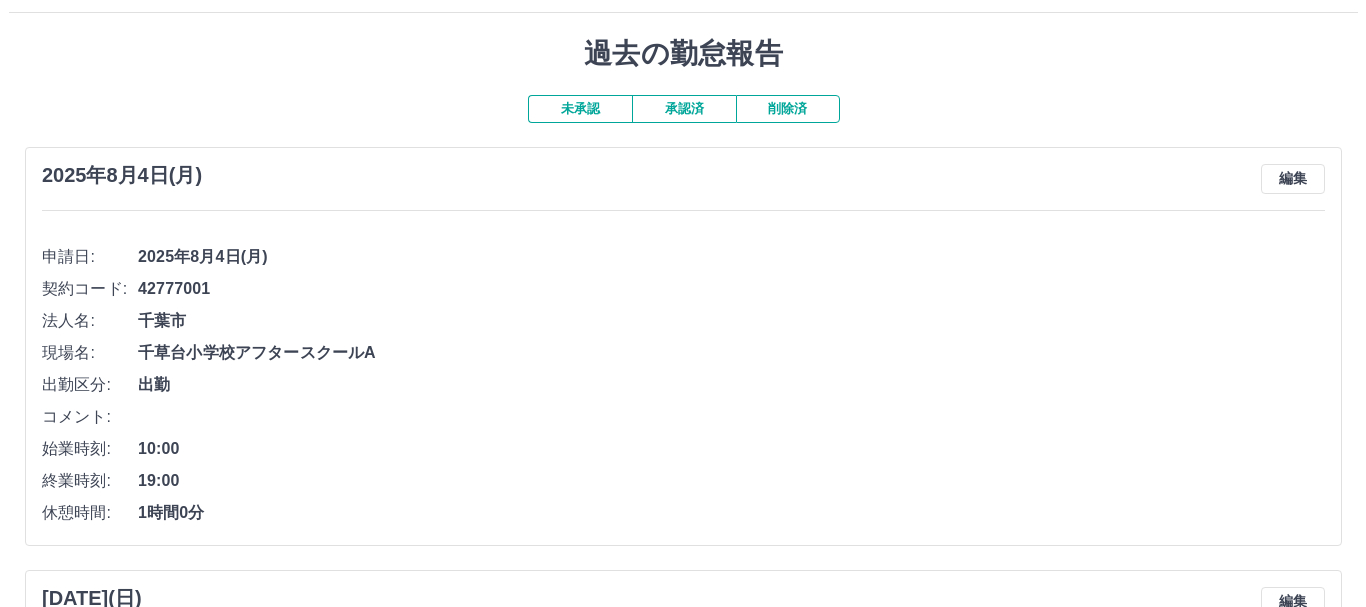 scroll, scrollTop: 0, scrollLeft: 0, axis: both 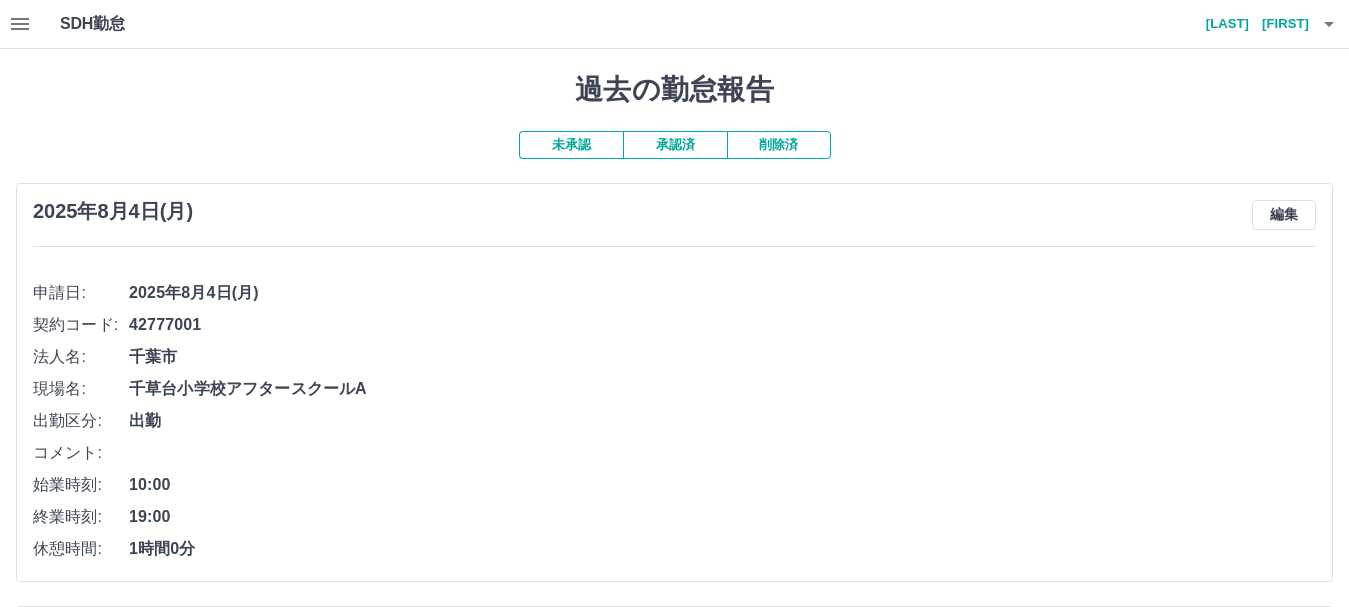 click 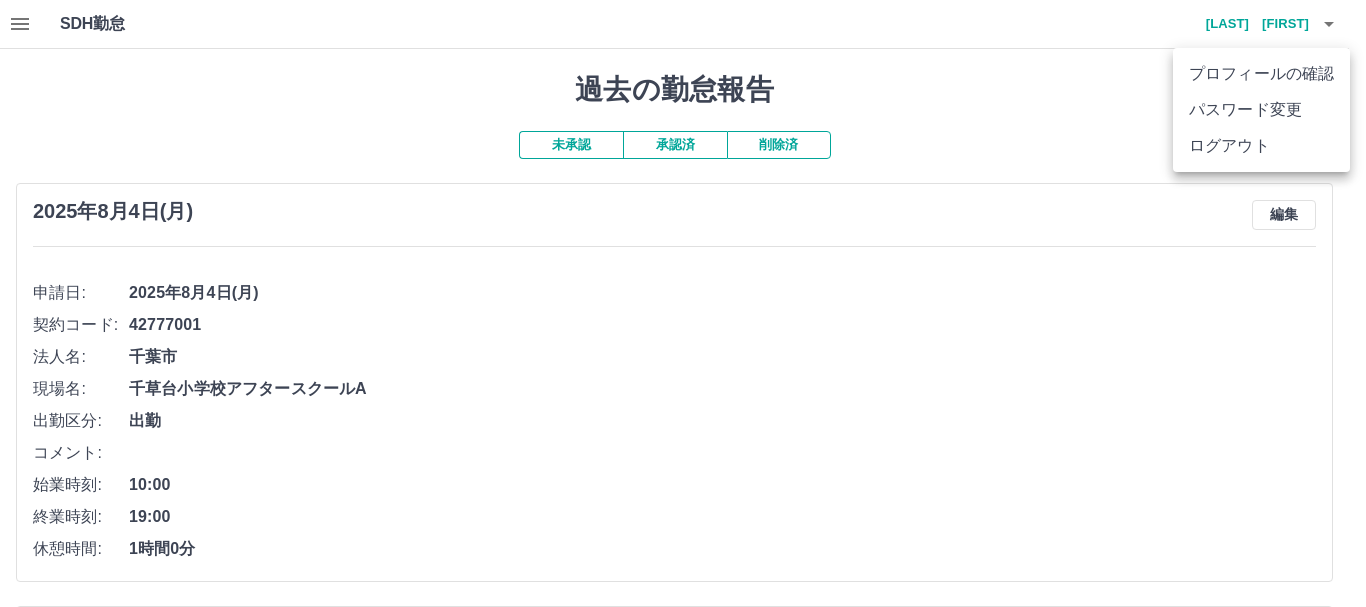 click on "ログアウト" at bounding box center (1261, 146) 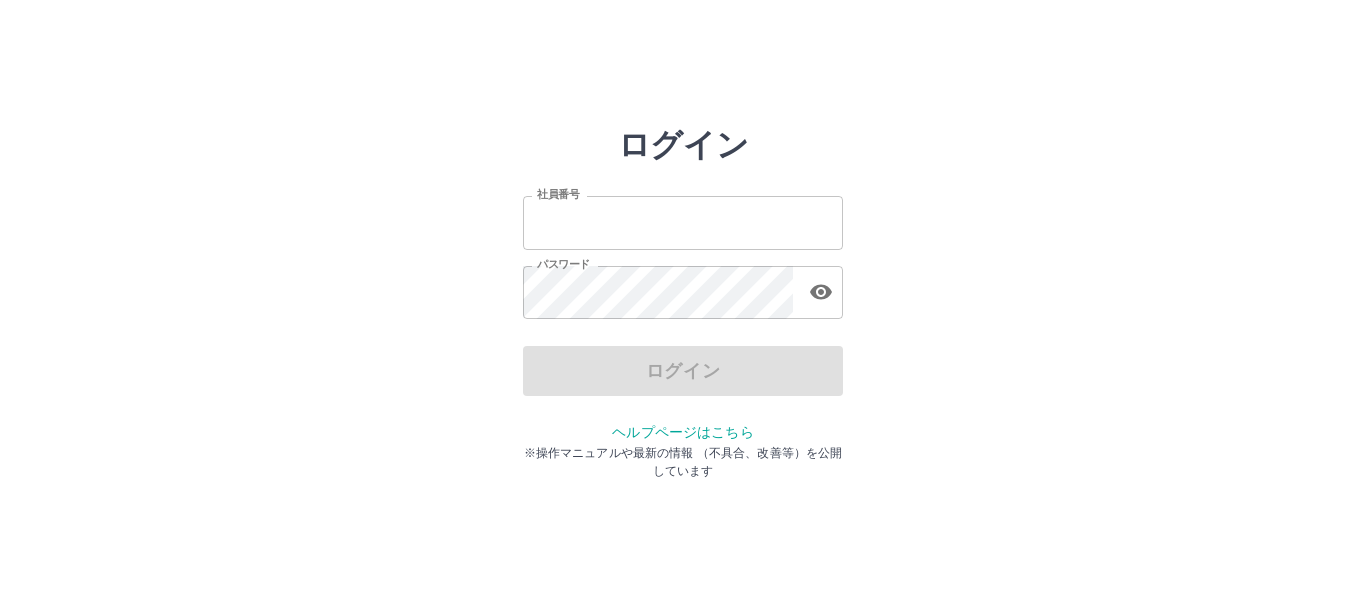 scroll, scrollTop: 0, scrollLeft: 0, axis: both 